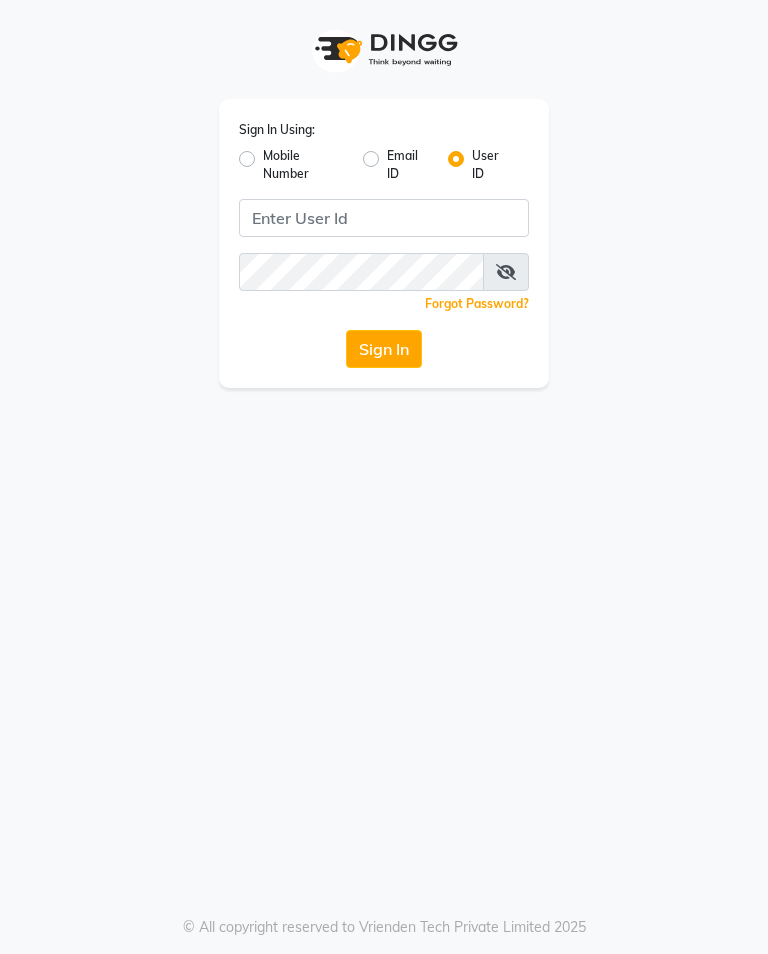 scroll, scrollTop: 0, scrollLeft: 0, axis: both 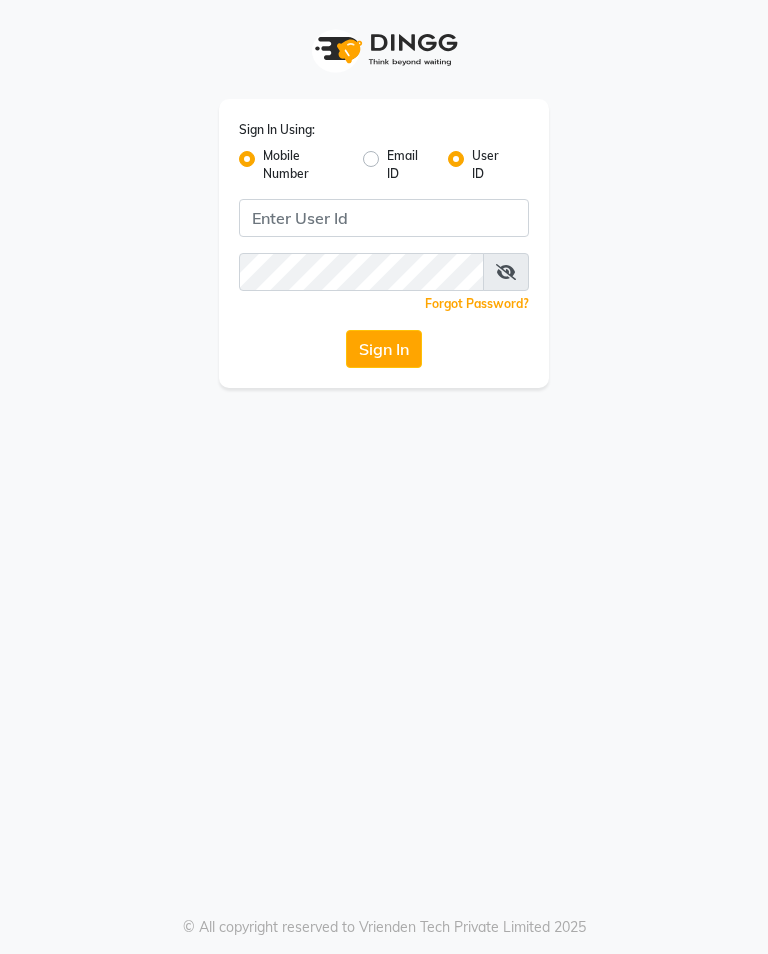radio on "false" 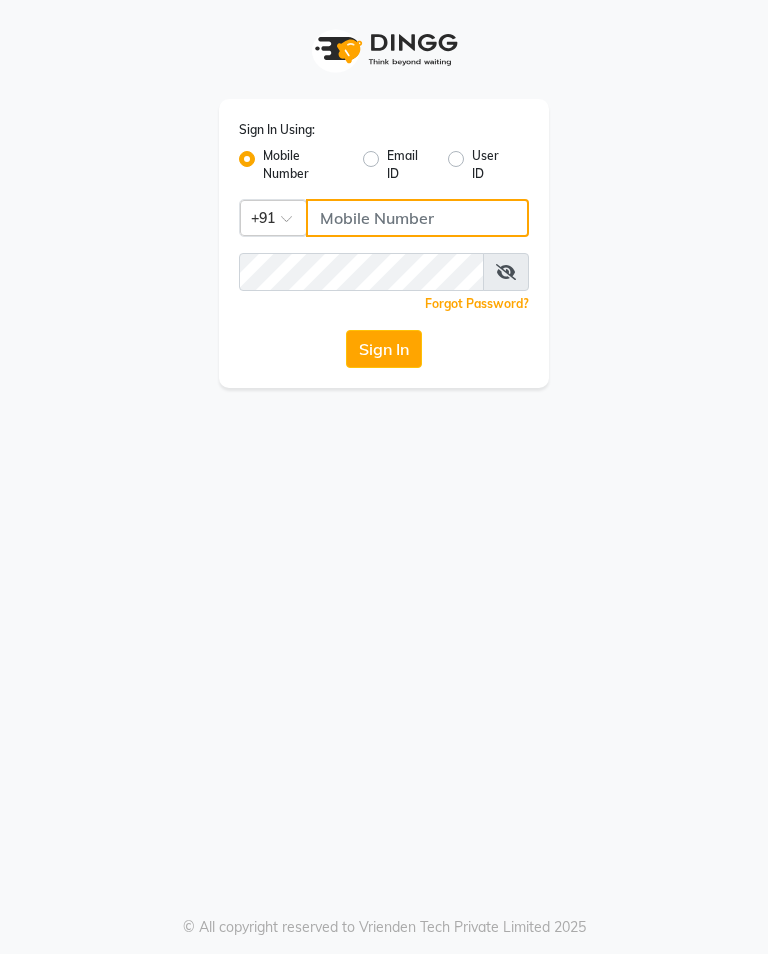 click 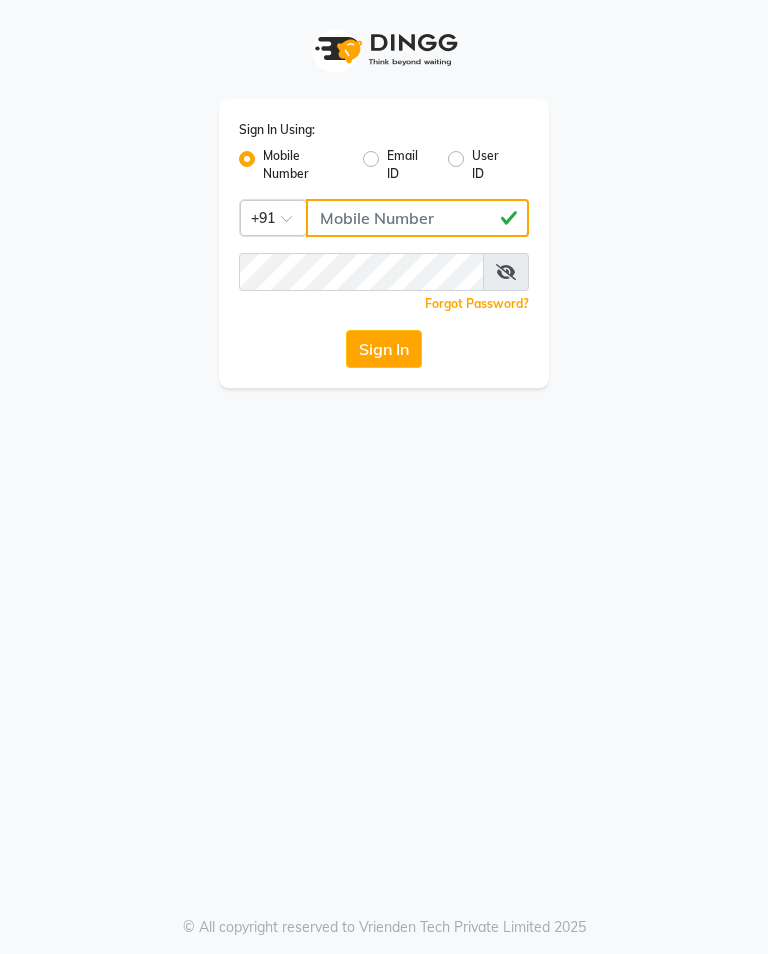 type on "9689358888" 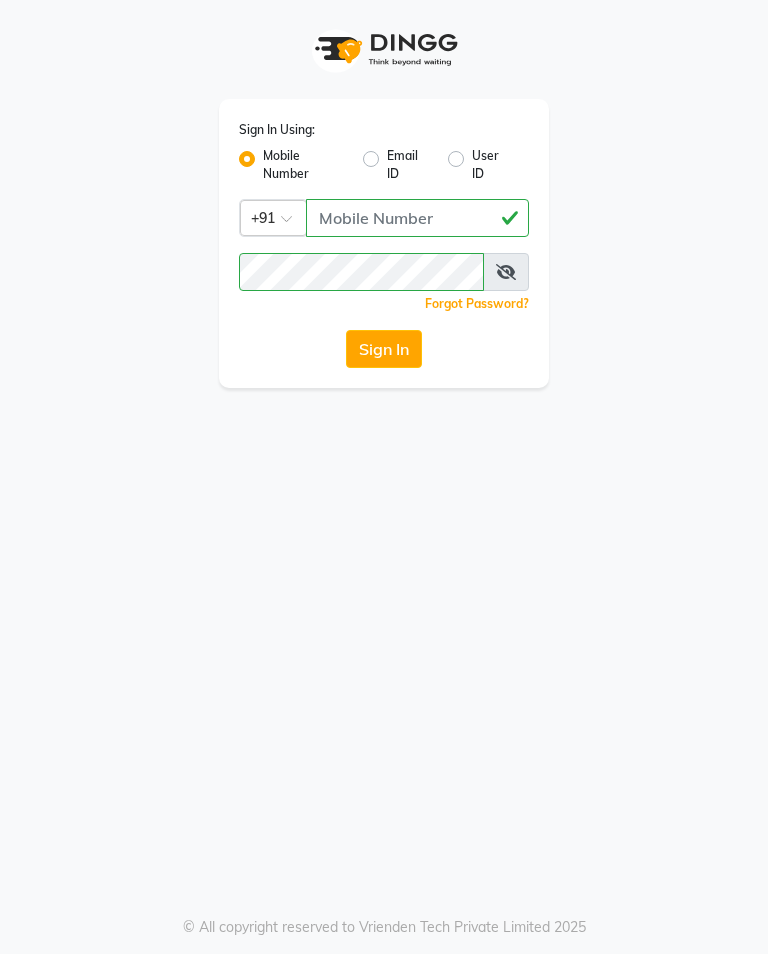 click at bounding box center [506, 272] 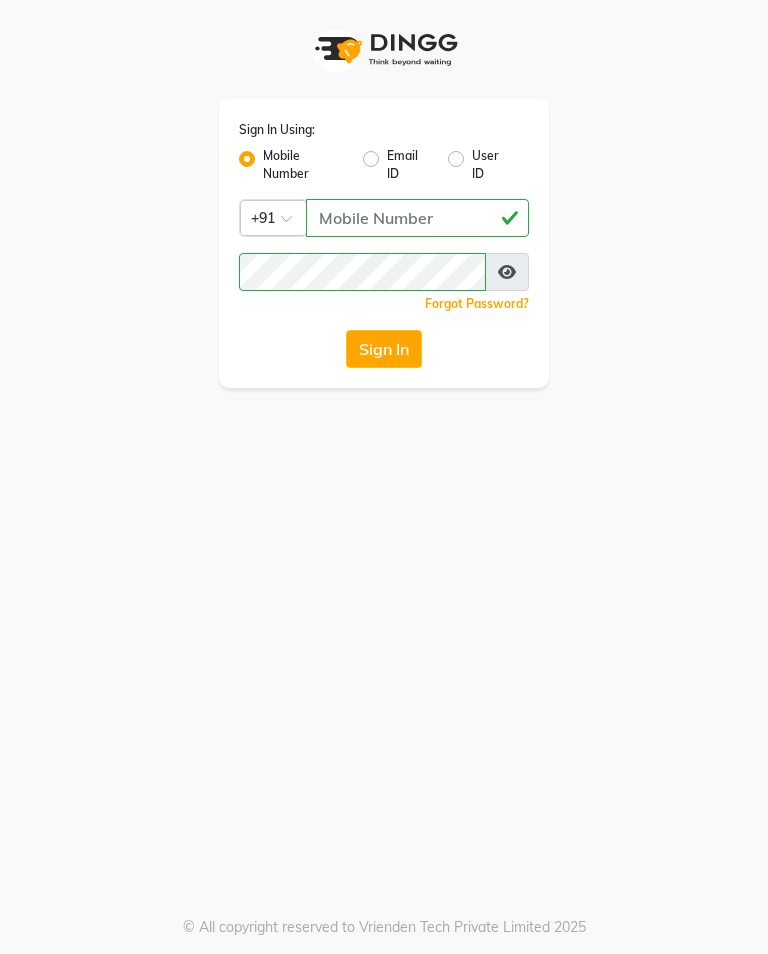 click on "Sign In" 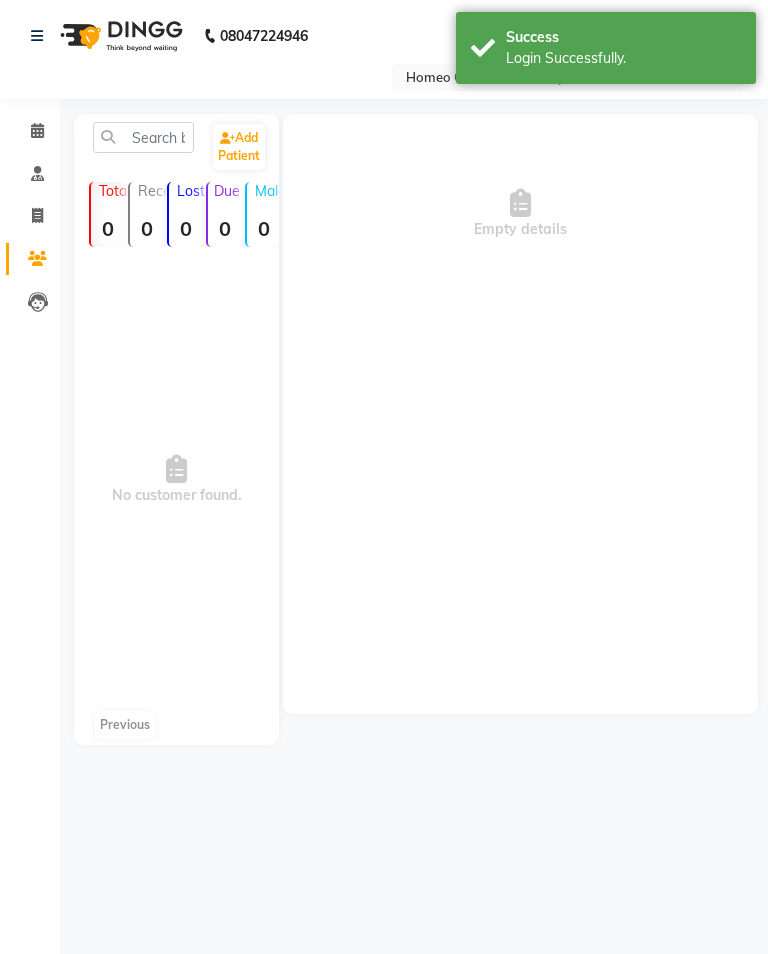 select on "en" 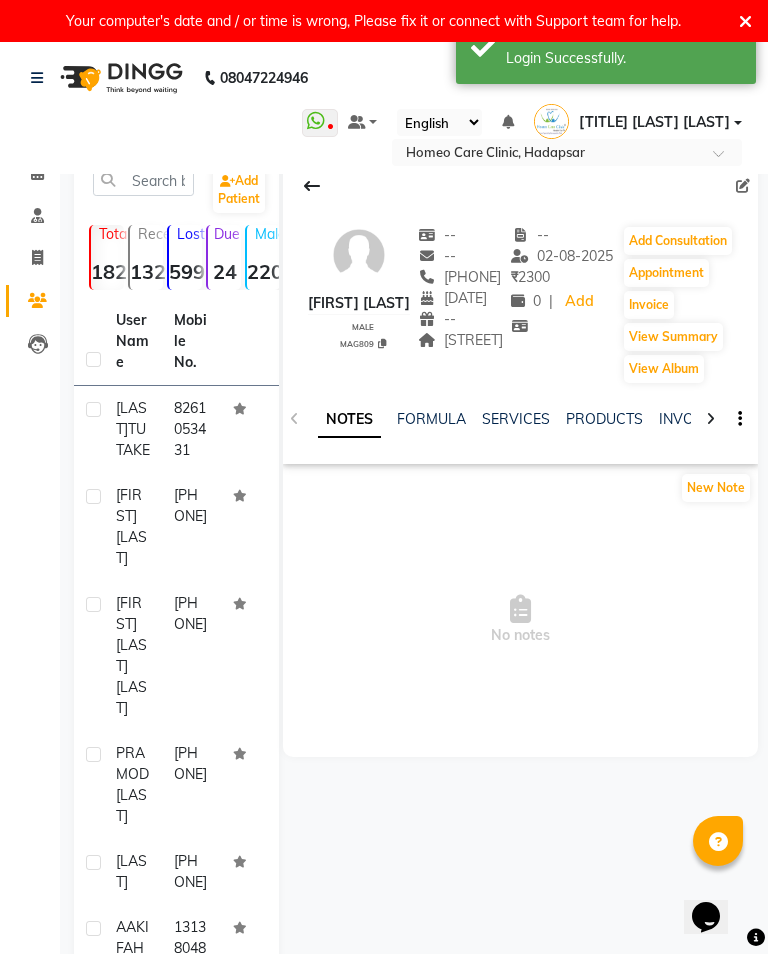 scroll, scrollTop: 0, scrollLeft: 0, axis: both 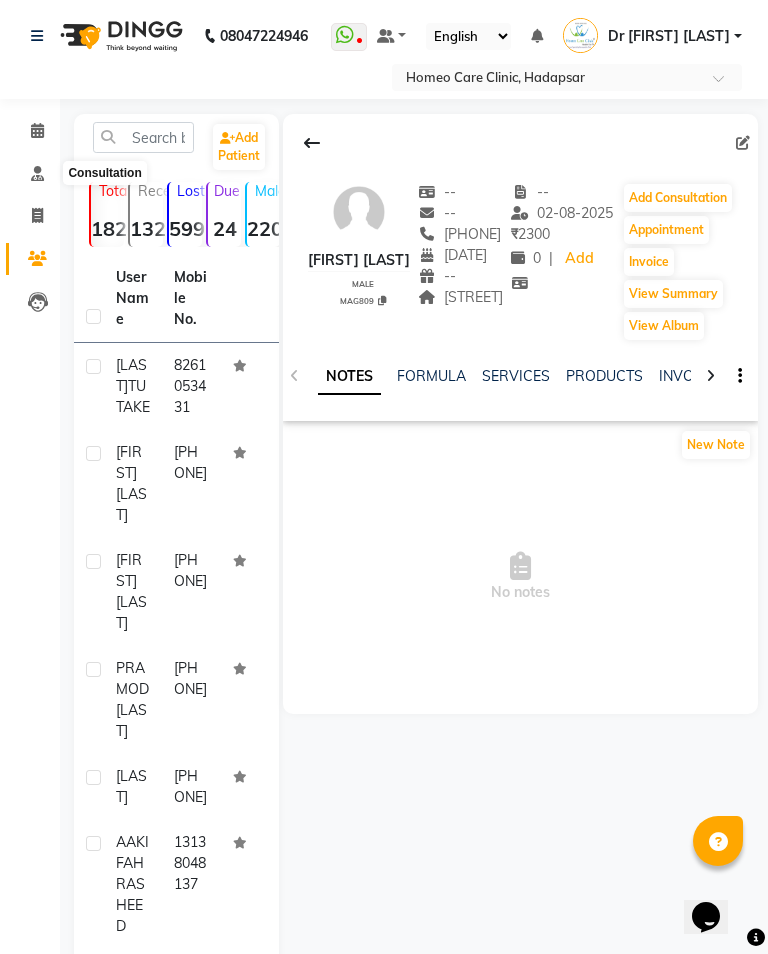 click 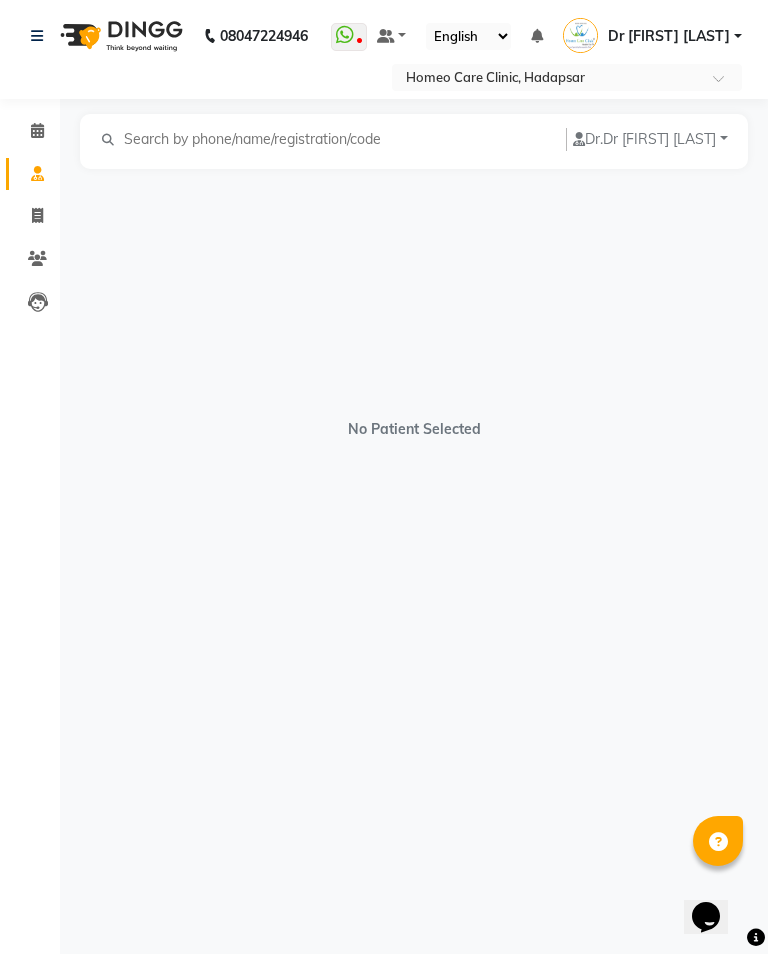 click 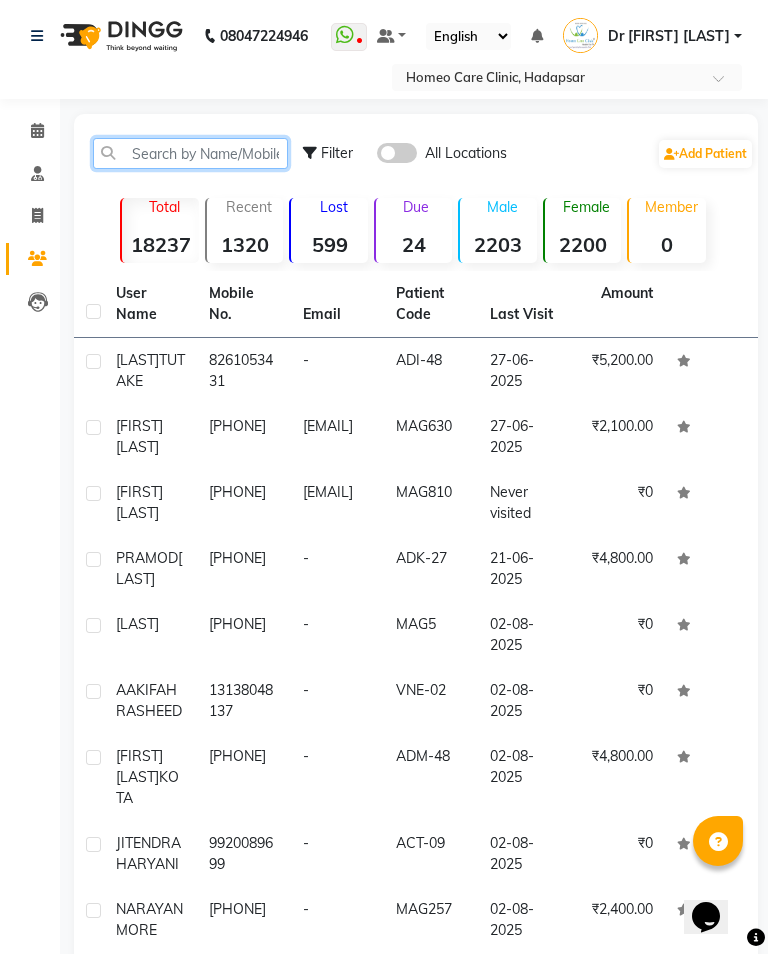 click 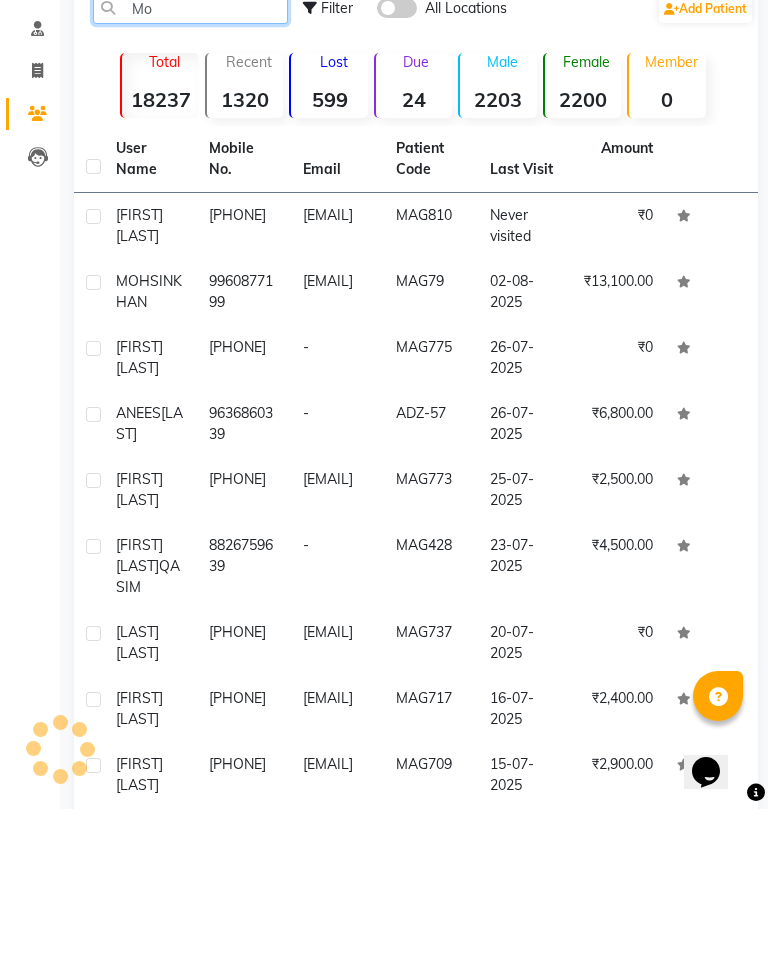 type on "M" 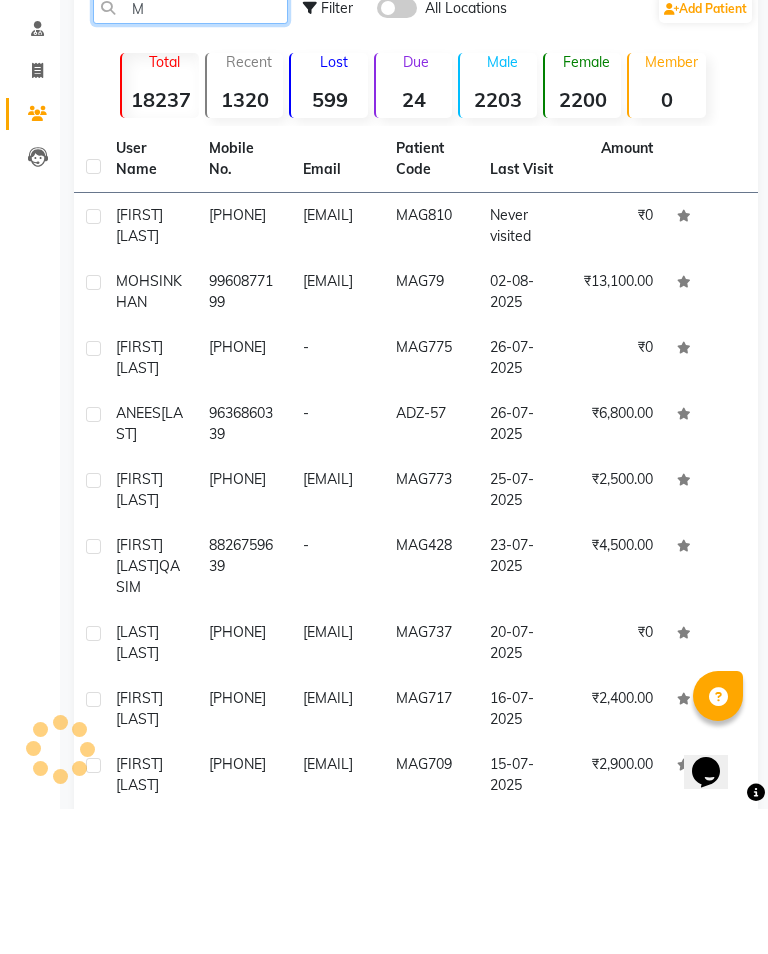 type 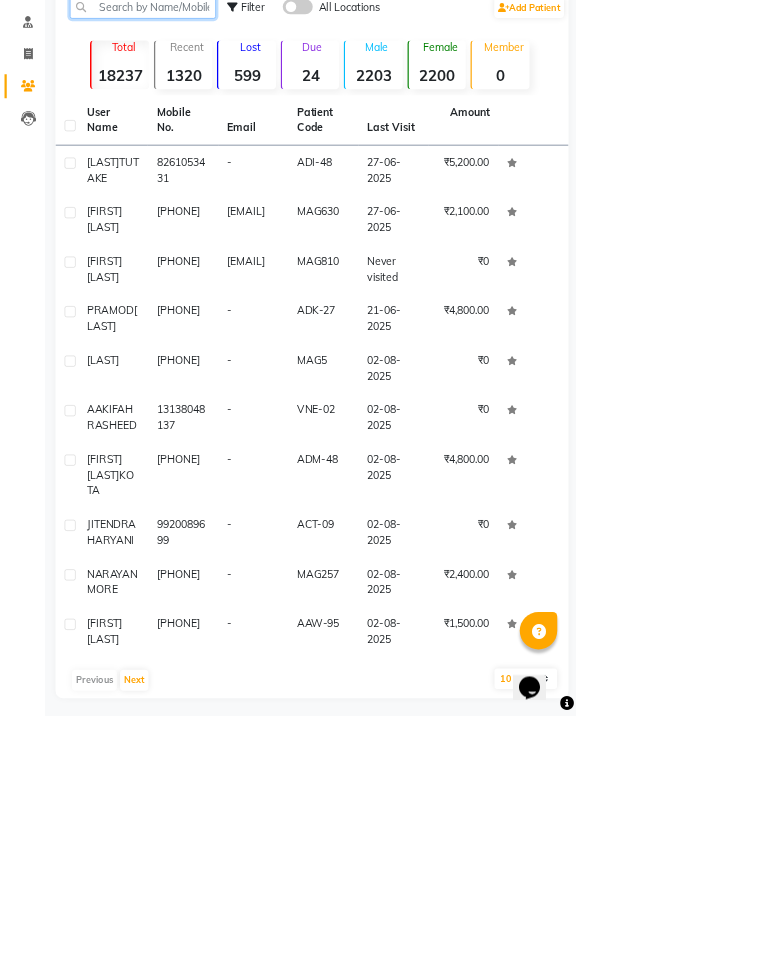 scroll, scrollTop: 0, scrollLeft: 0, axis: both 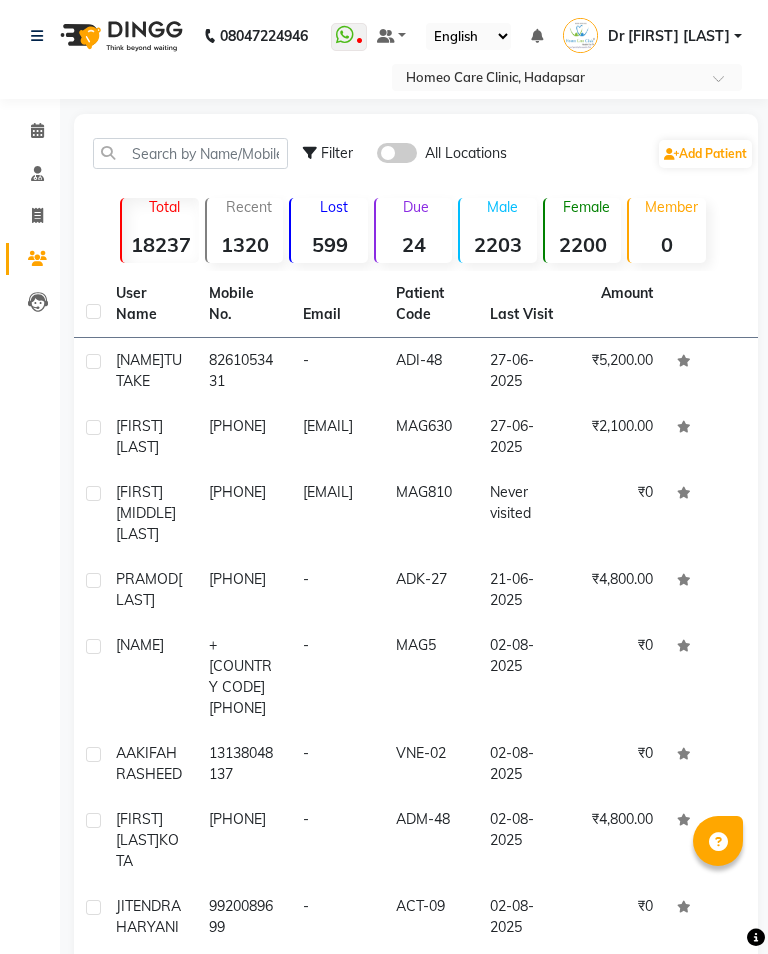 click on "[FIRST] [MIDDLE] [LAST]" 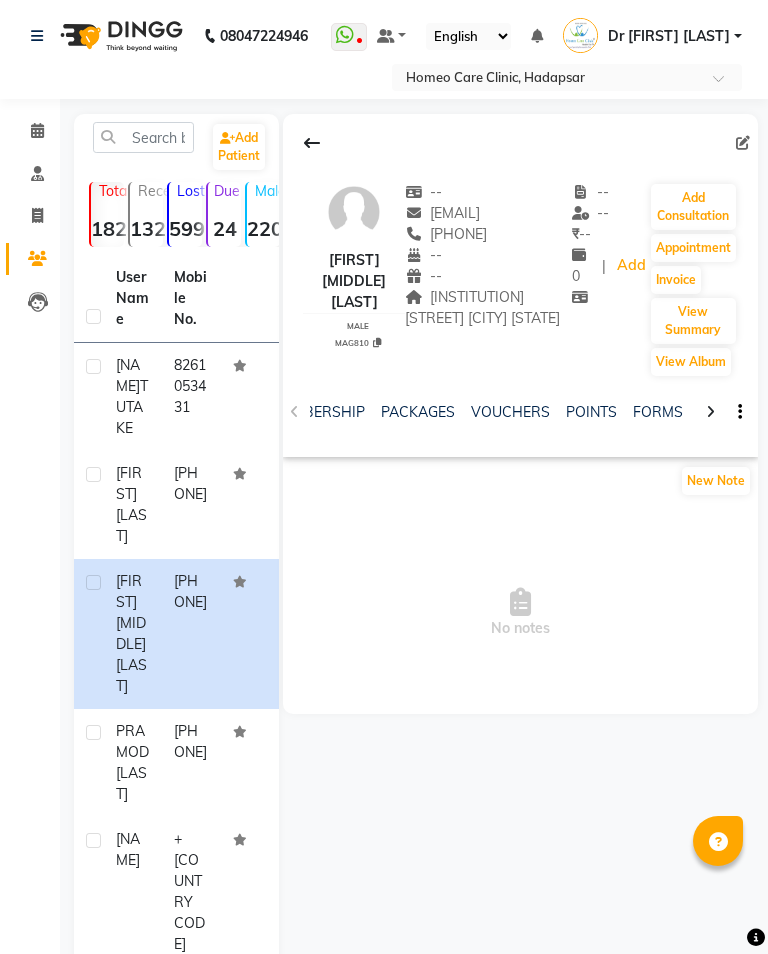 scroll, scrollTop: 0, scrollLeft: 592, axis: horizontal 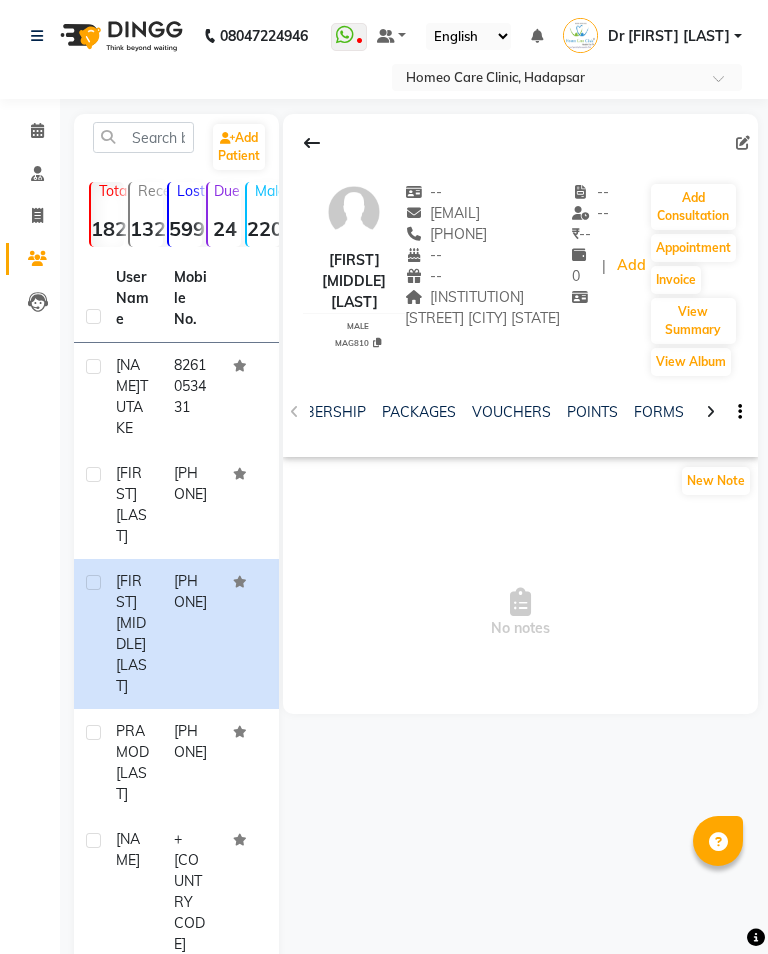 click on "FORMS" 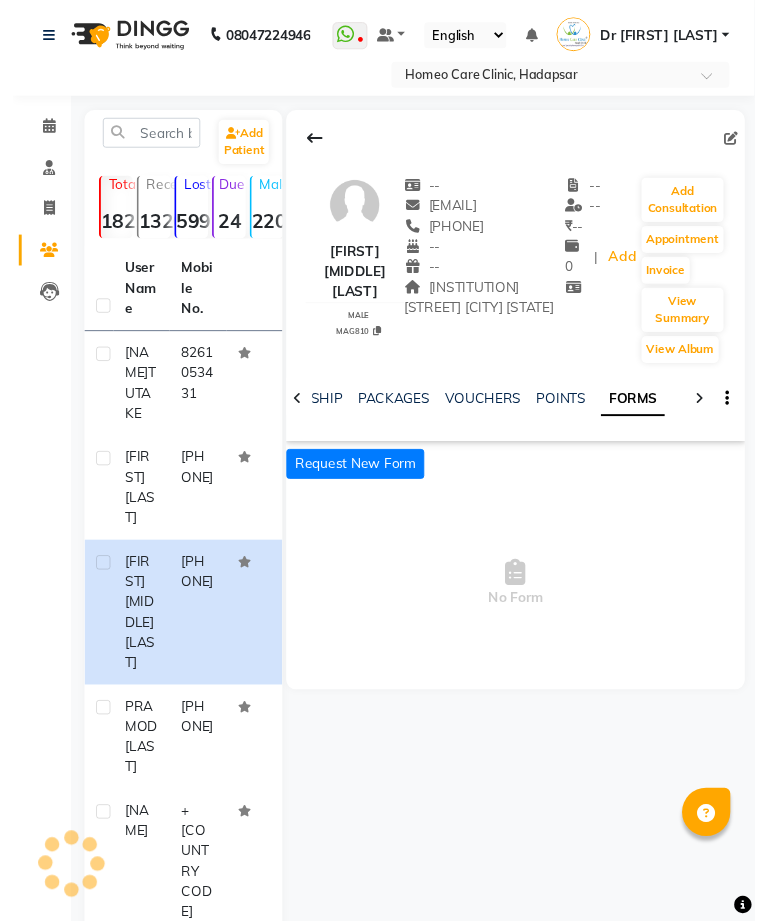 scroll, scrollTop: 0, scrollLeft: 455, axis: horizontal 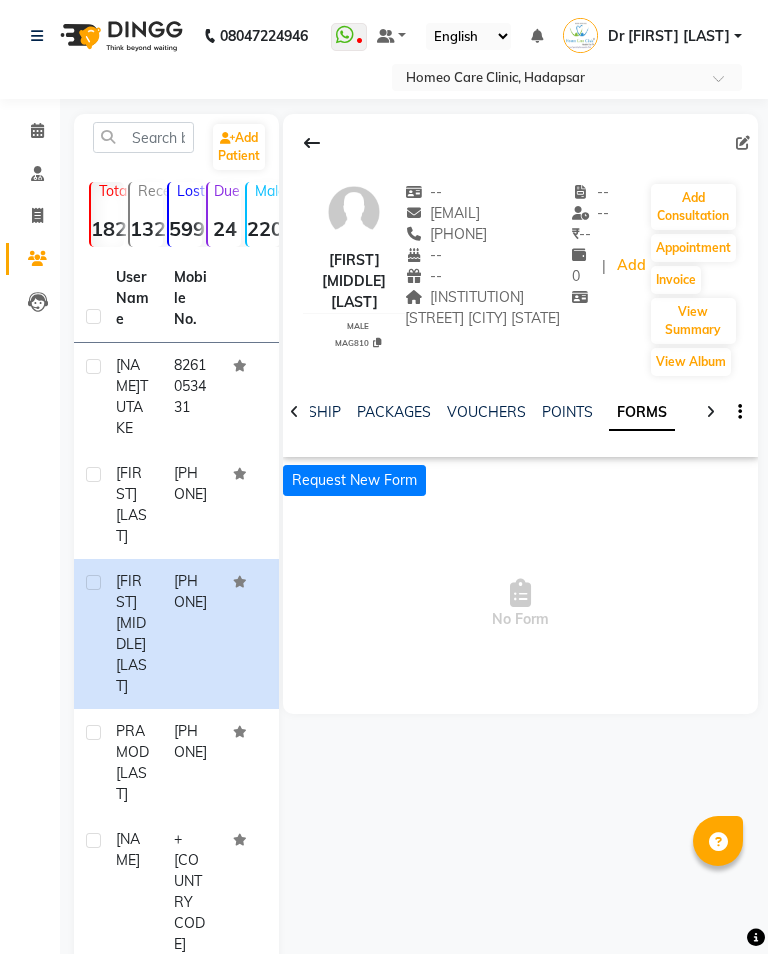 click on "Request New Form" 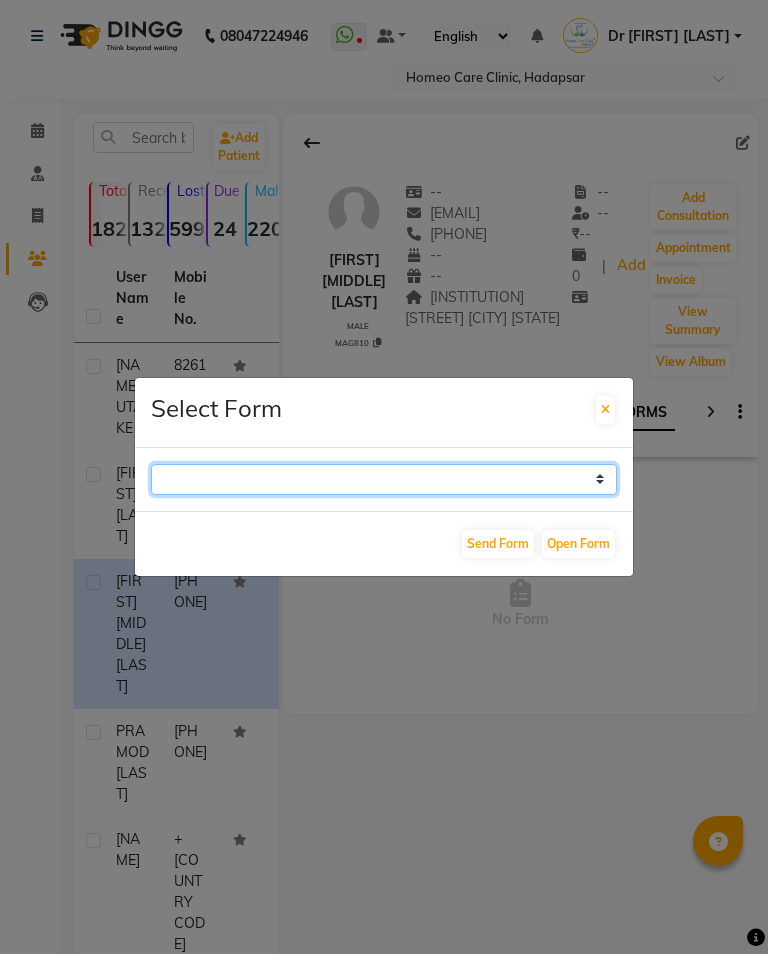 click on "Case Taking Form" 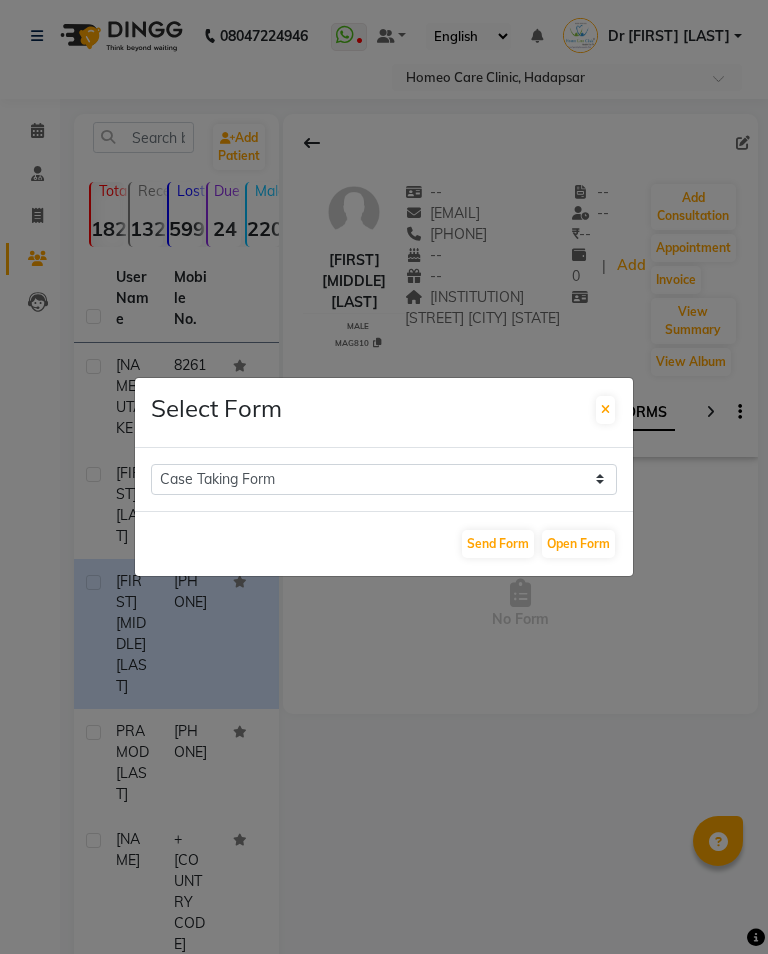 click on "Open Form" 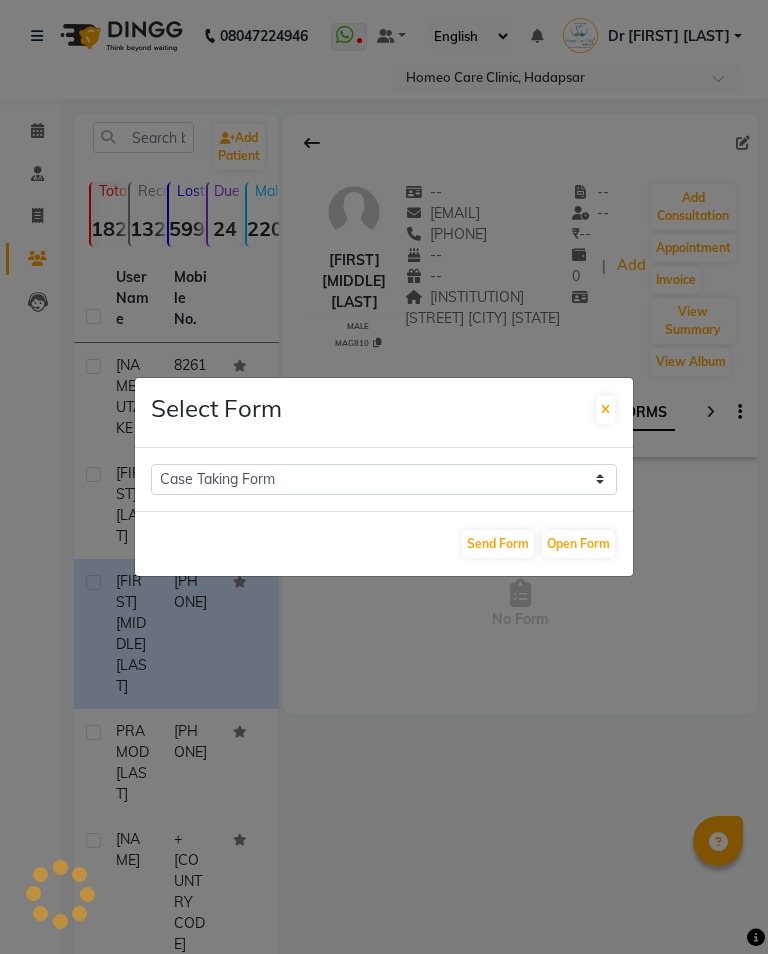 select 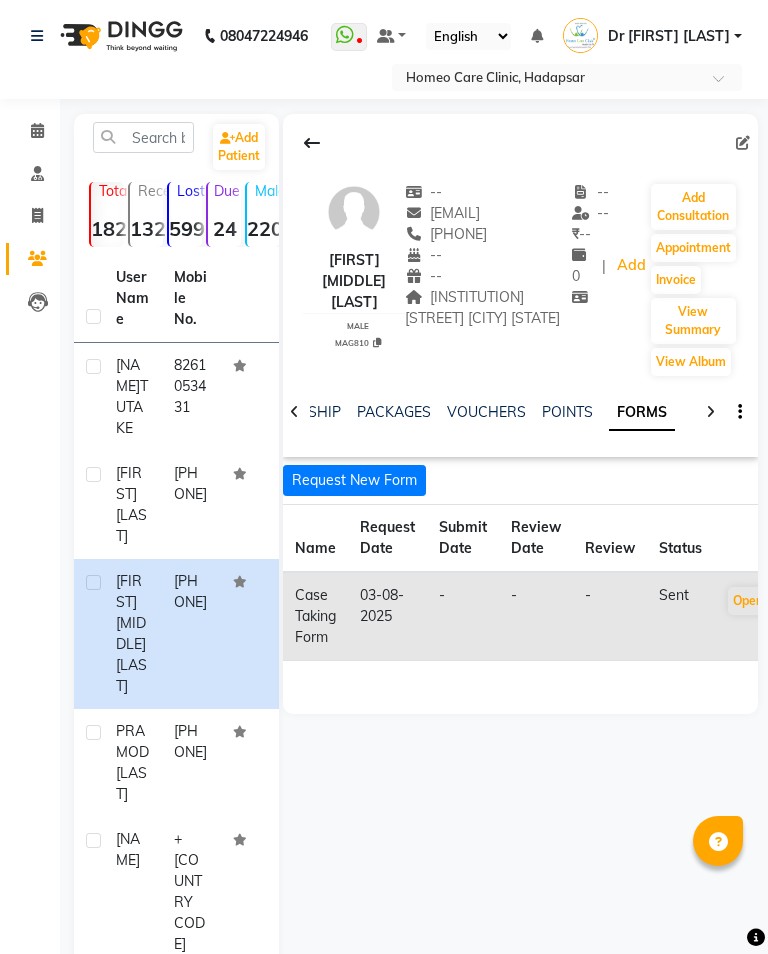 click on "Open" 